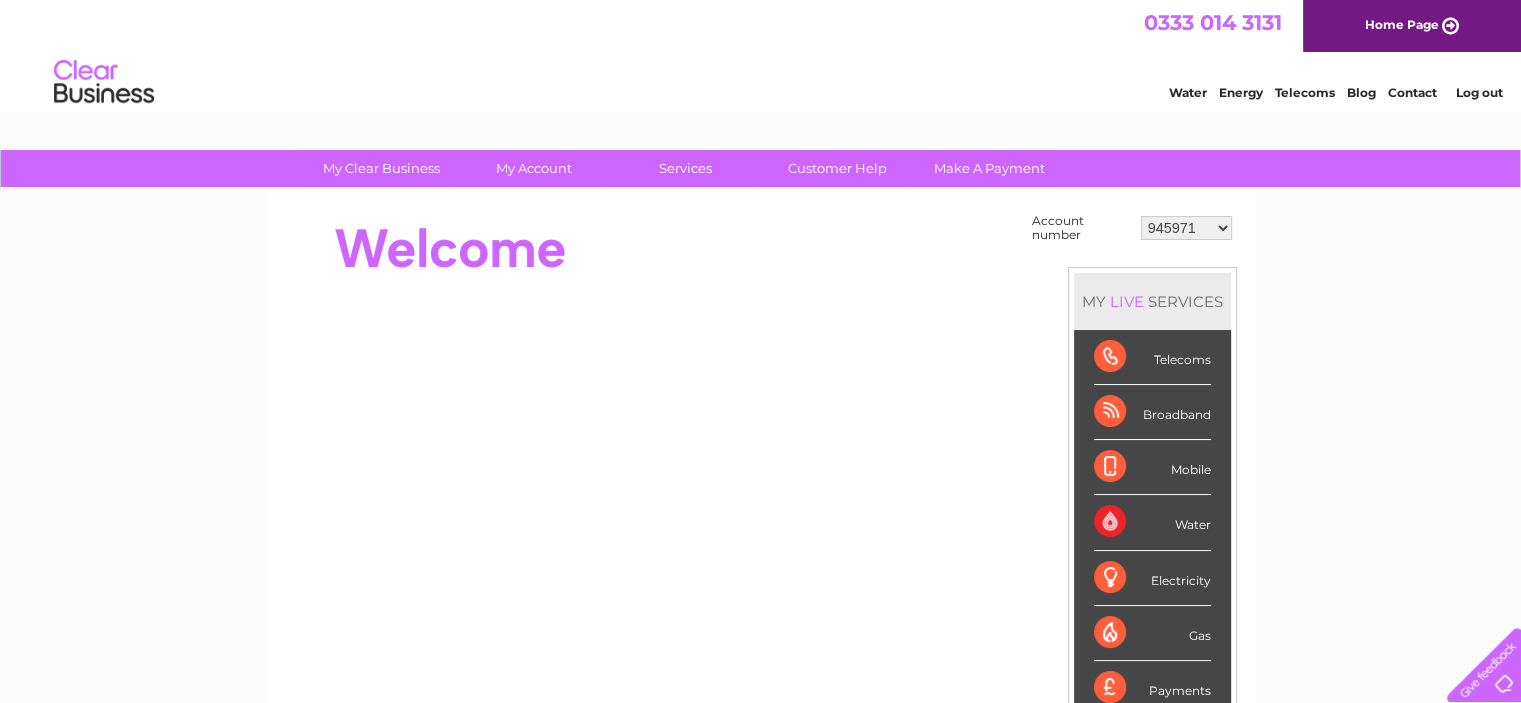 scroll, scrollTop: 0, scrollLeft: 0, axis: both 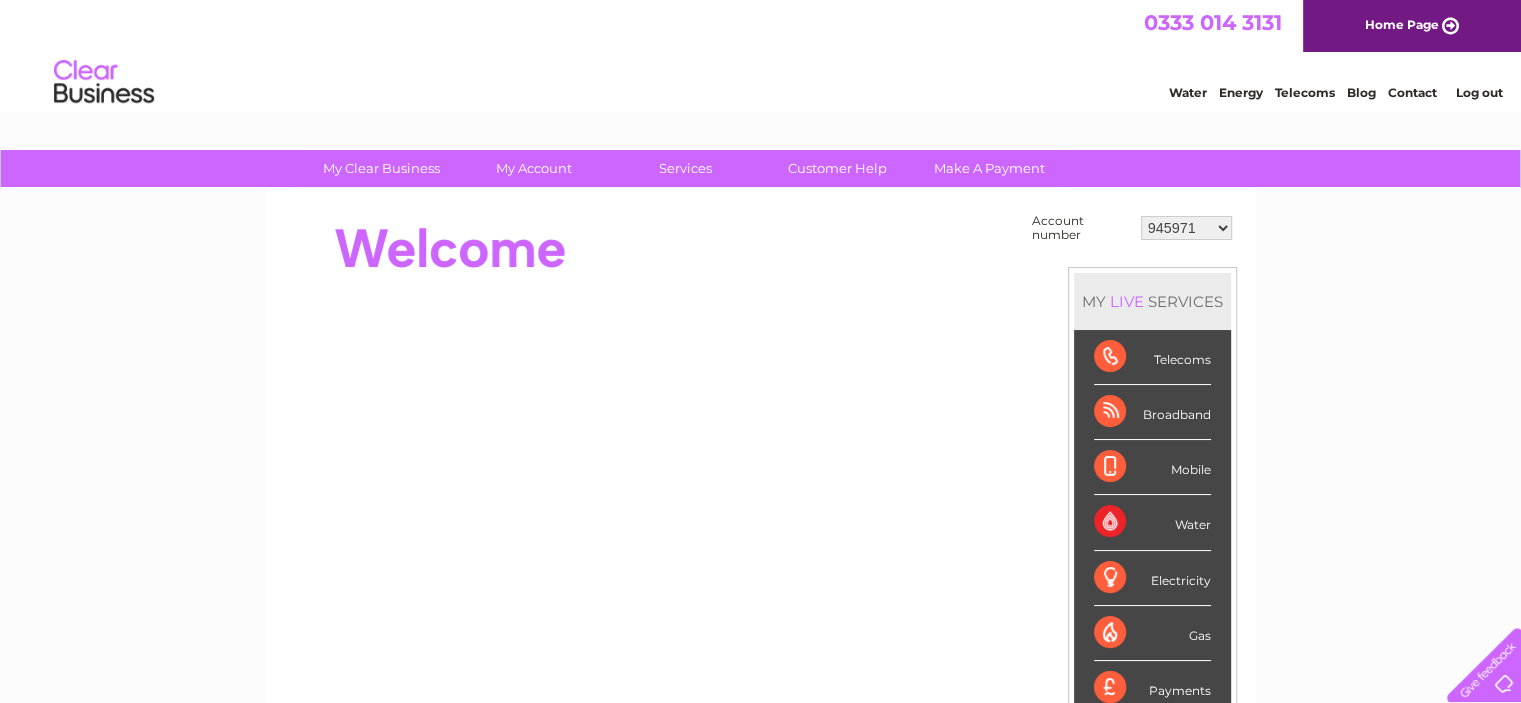 click on "945971
958726
973482
1079658
30292546
30302529
30305834
30306476" at bounding box center [1186, 228] 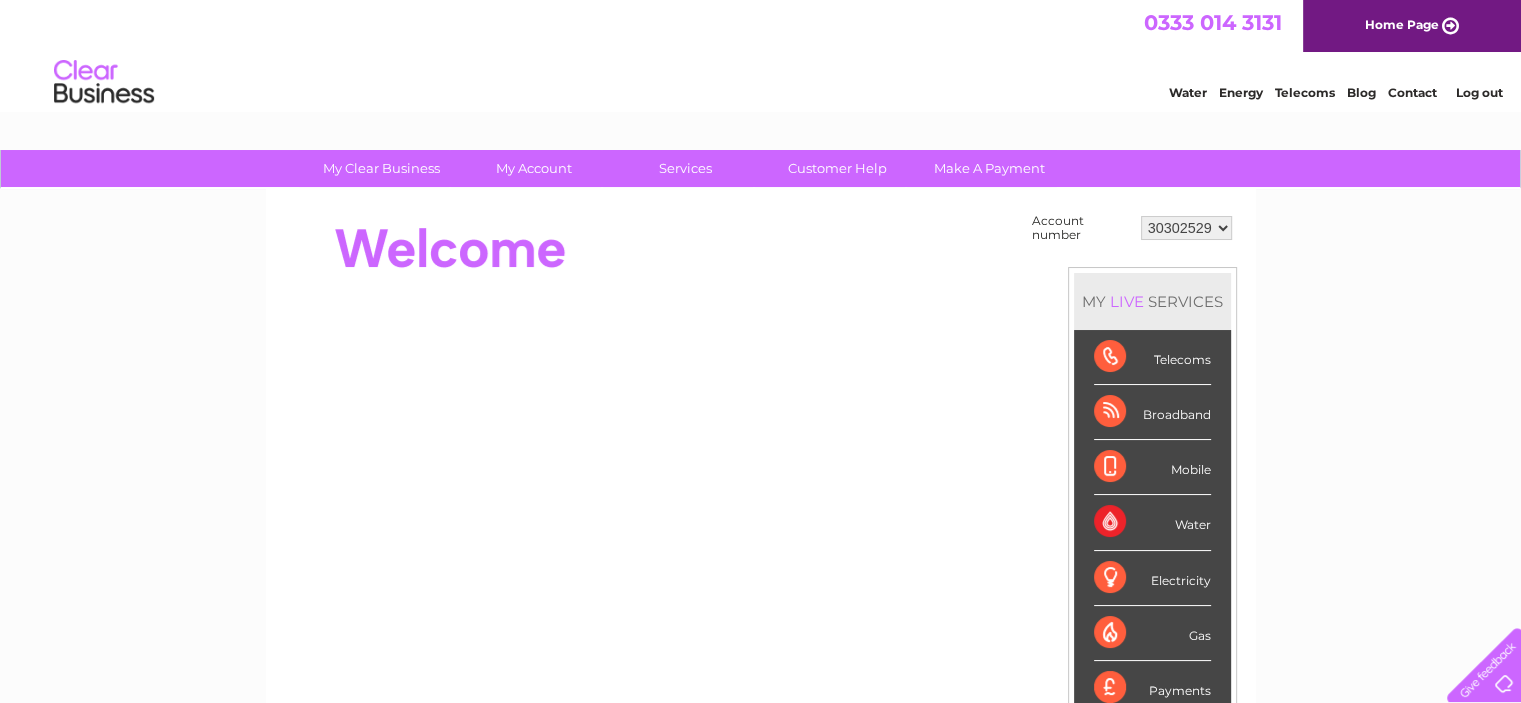 click on "945971
958726
973482
1079658
30292546
30302529
30305834
30306476" at bounding box center [1186, 228] 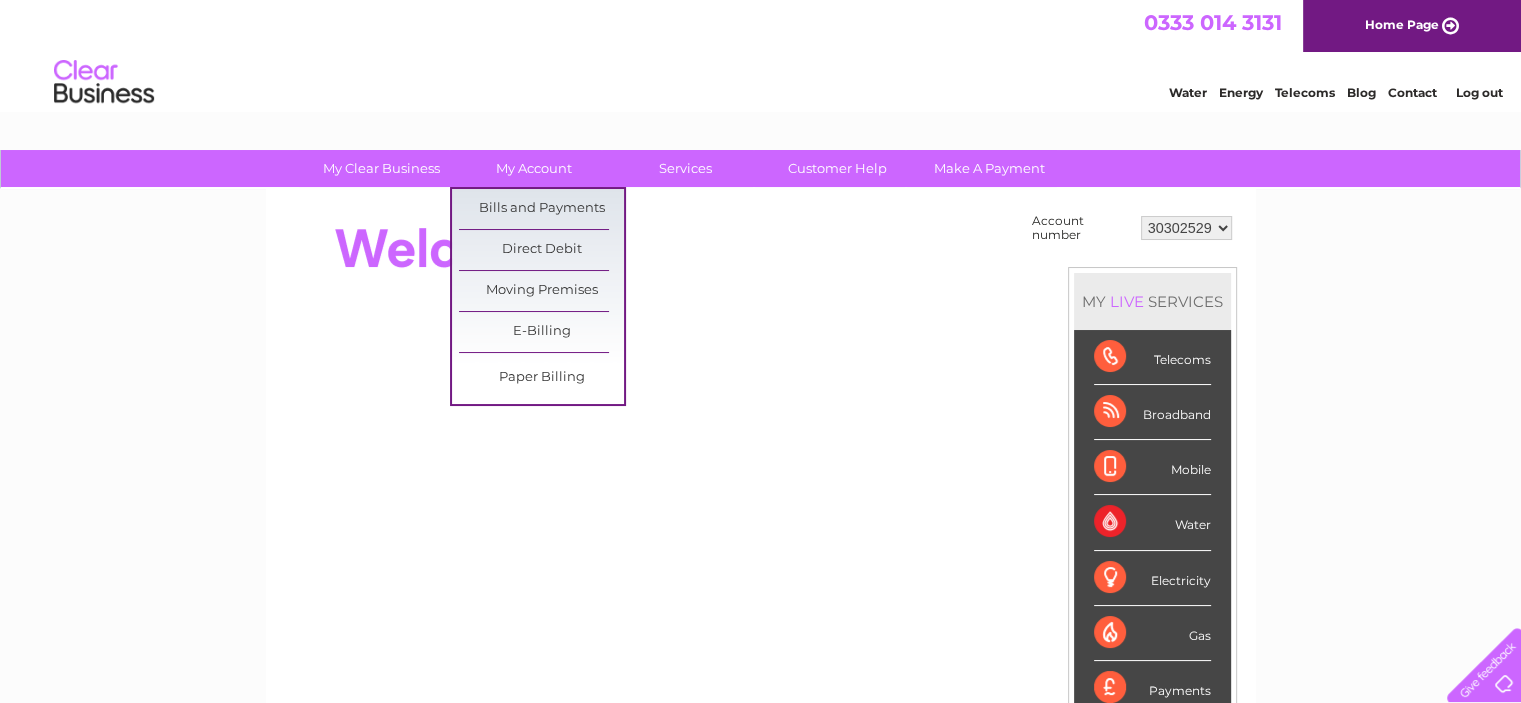 scroll, scrollTop: 0, scrollLeft: 0, axis: both 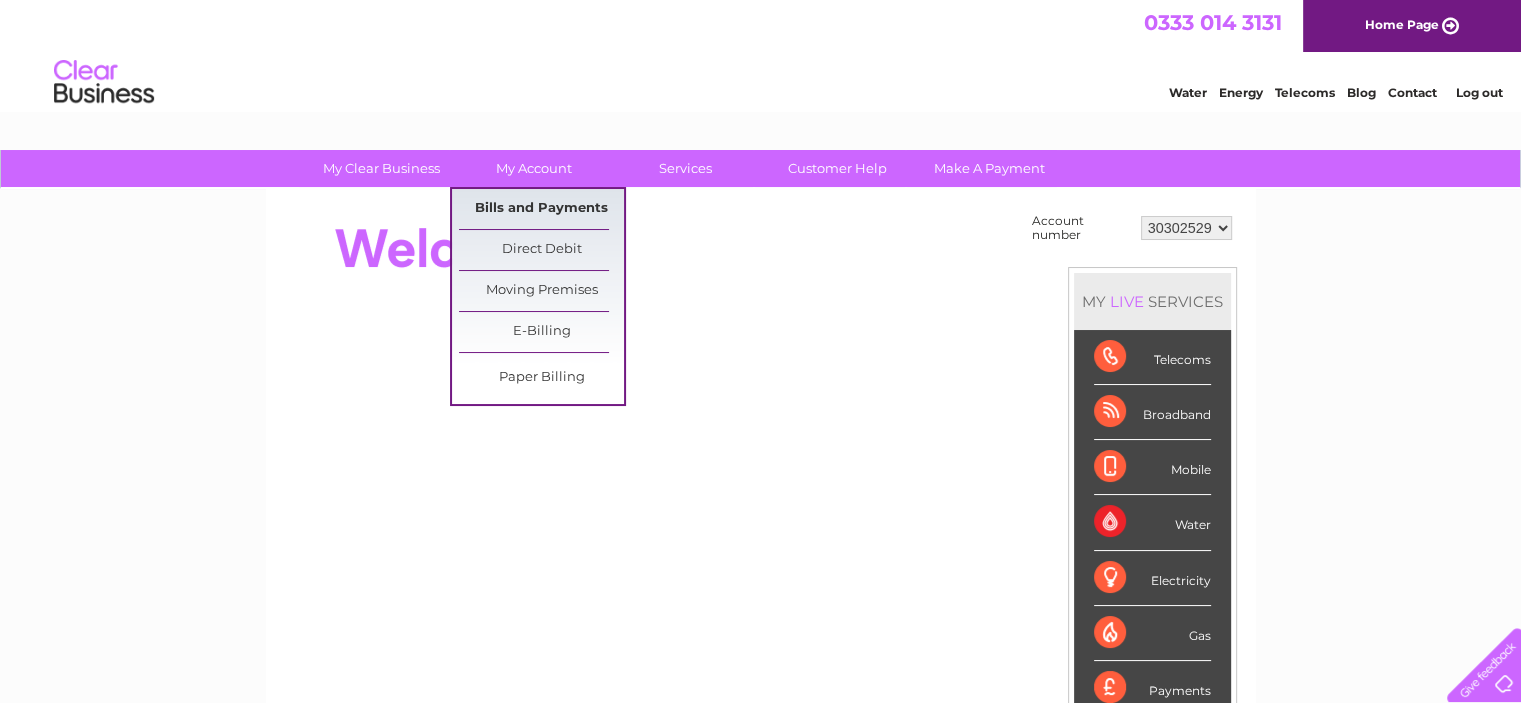 click on "Bills and Payments" at bounding box center (541, 209) 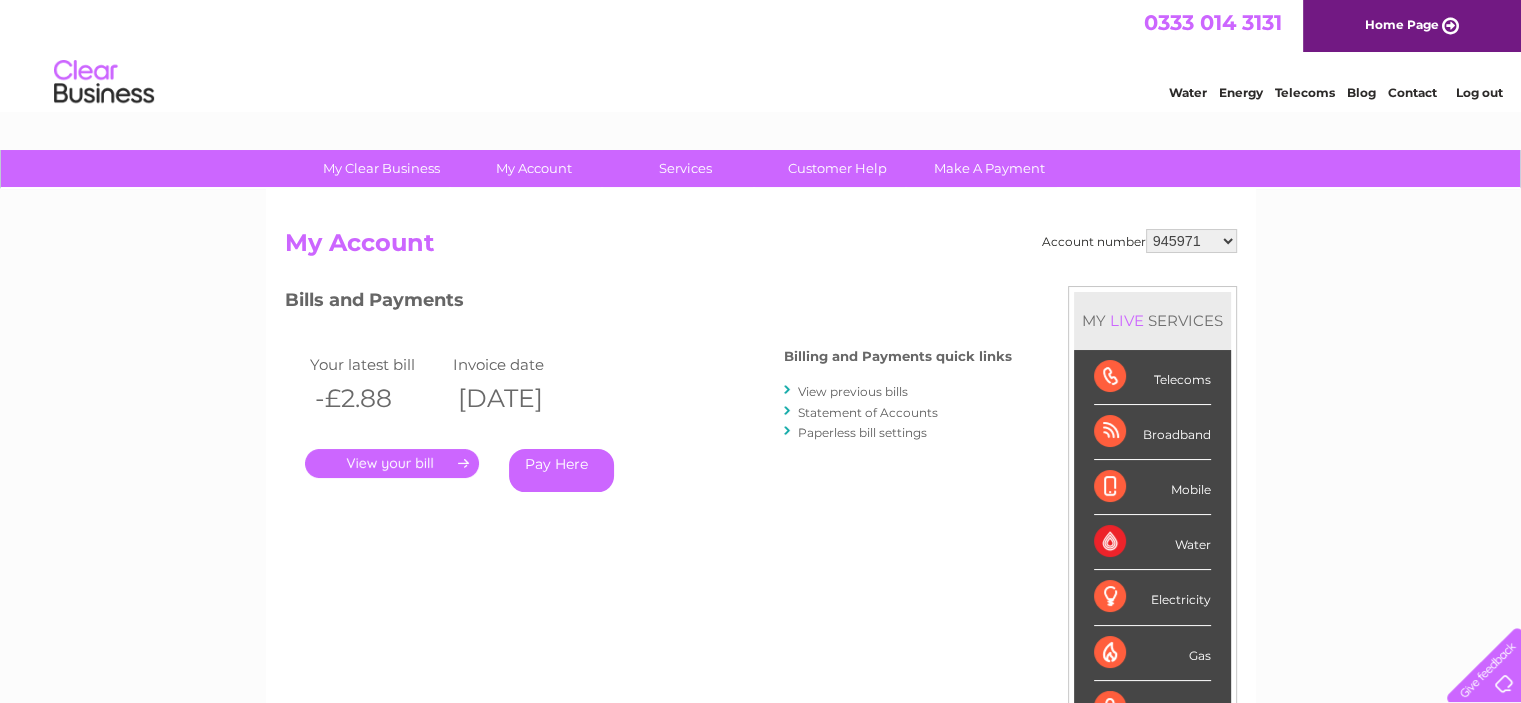 scroll, scrollTop: 0, scrollLeft: 0, axis: both 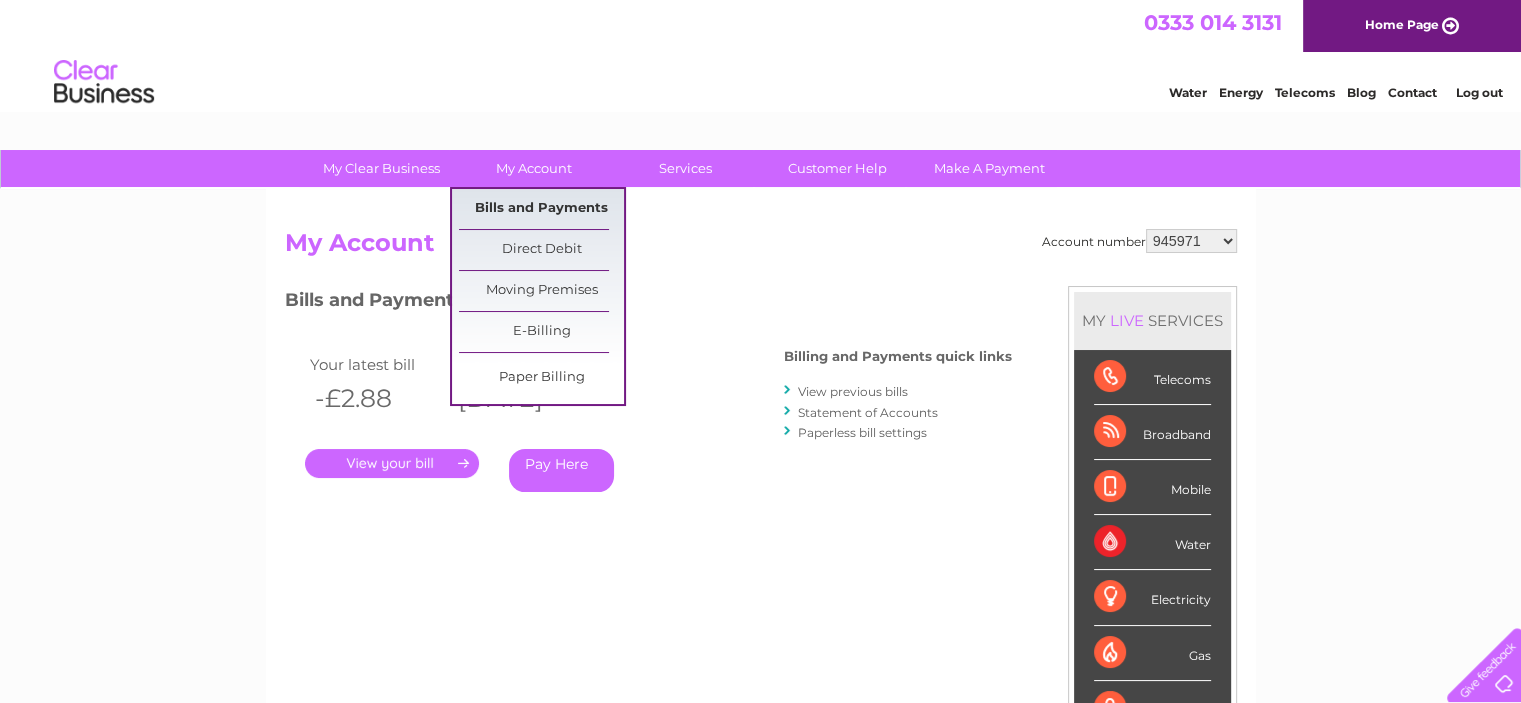 click on "Bills and Payments" at bounding box center (541, 209) 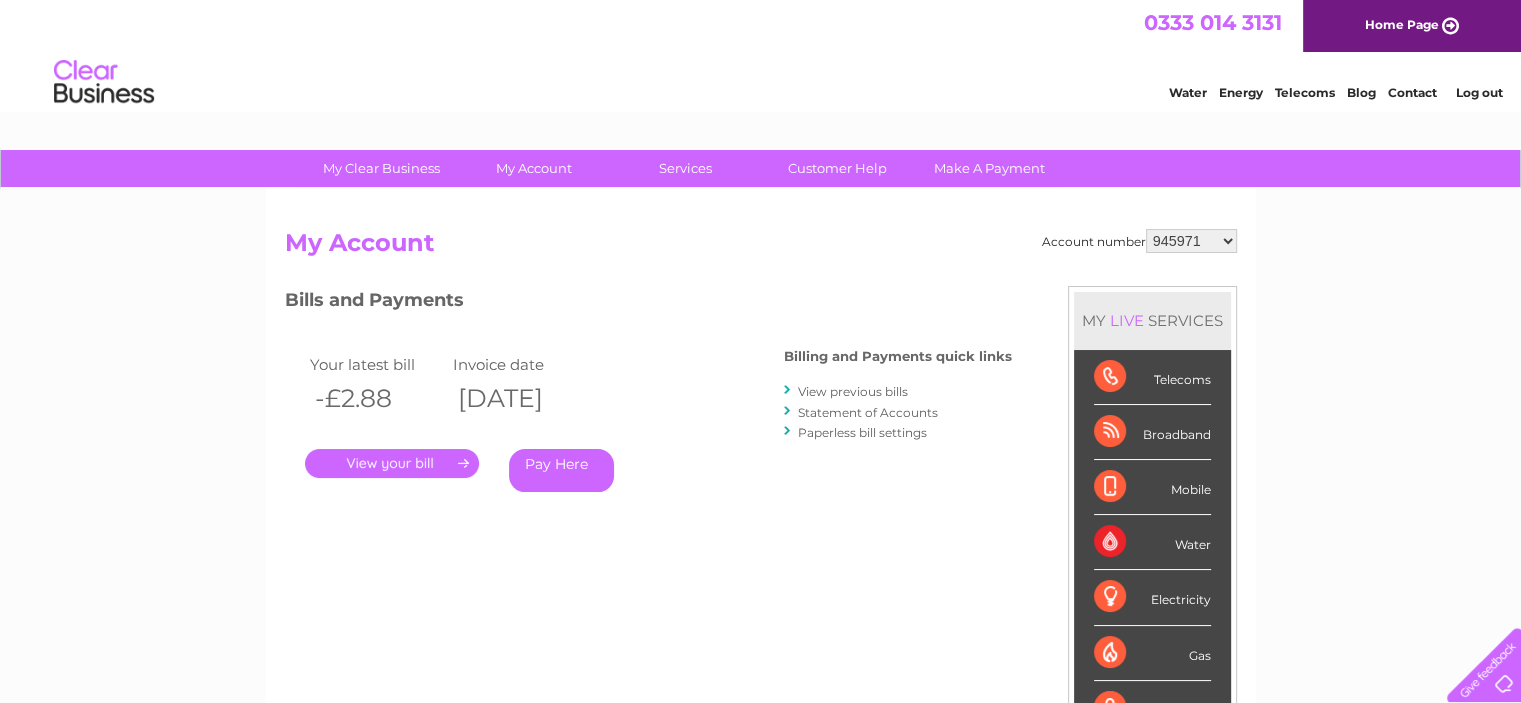 click on "." at bounding box center [392, 463] 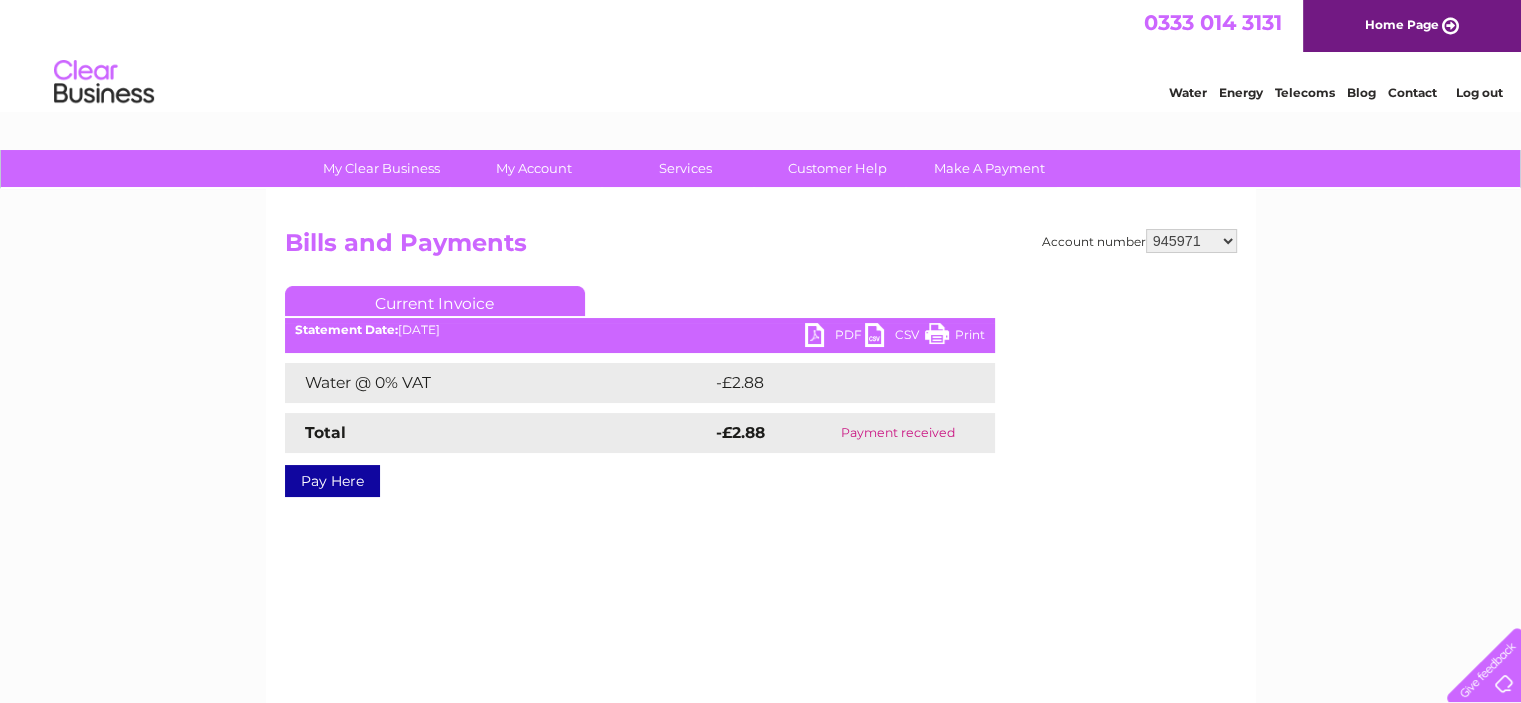 scroll, scrollTop: 0, scrollLeft: 0, axis: both 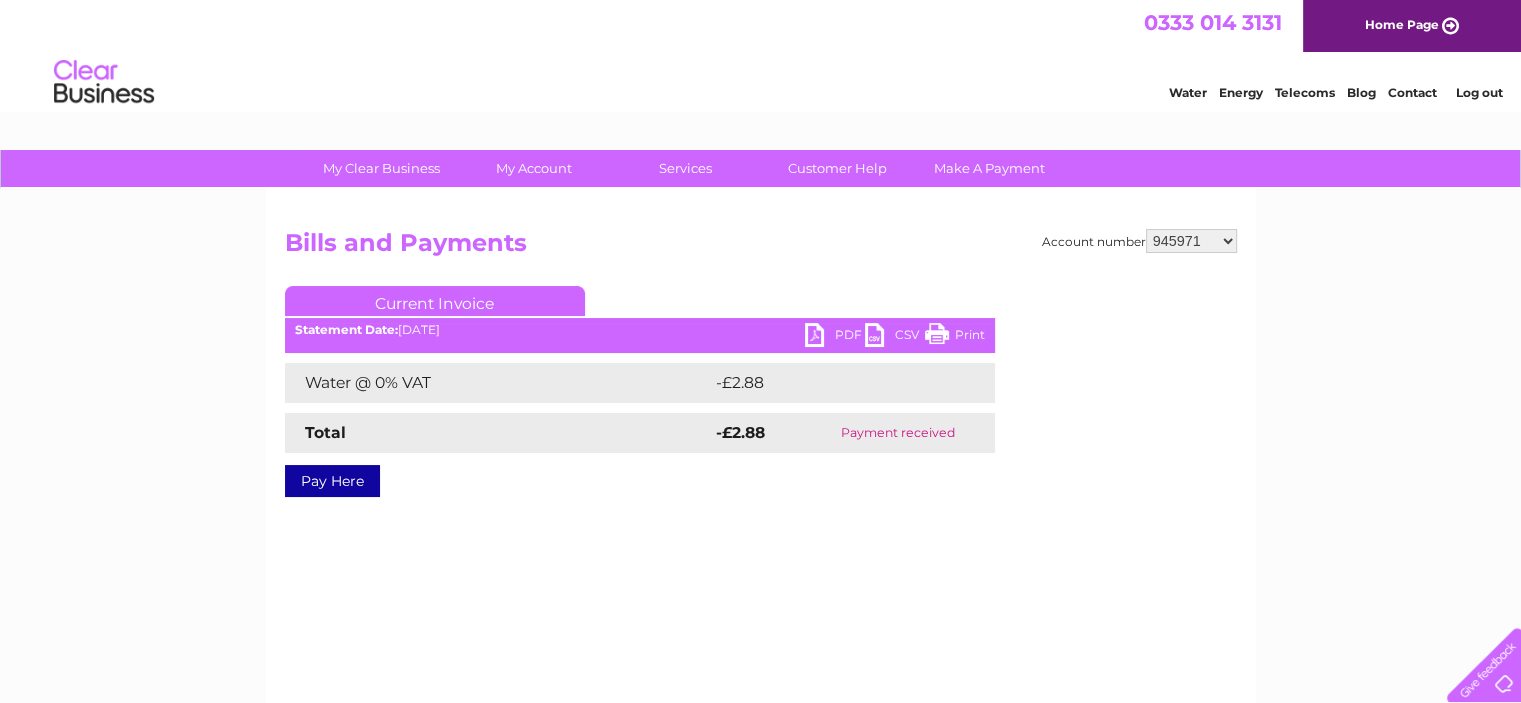 click on "Current Invoice" at bounding box center [435, 301] 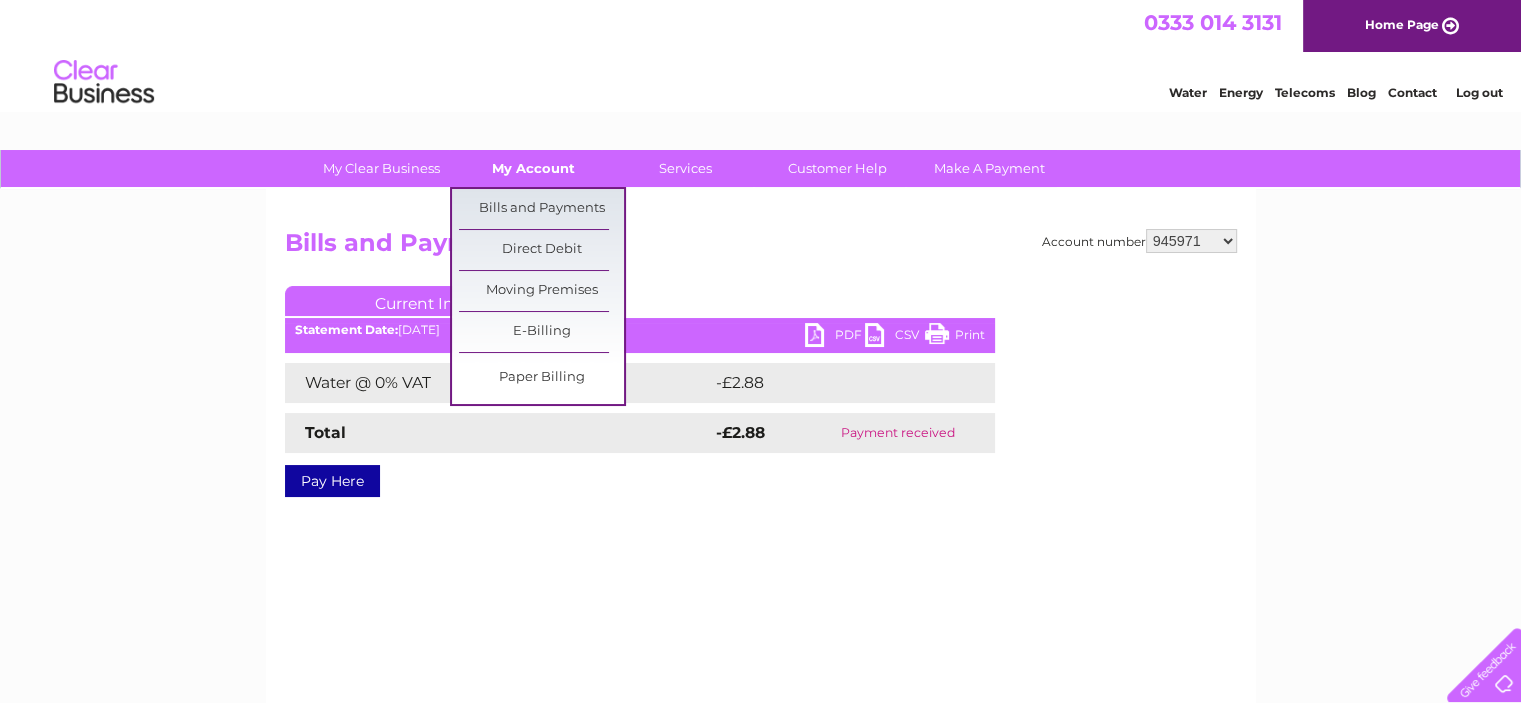 click on "My Account" at bounding box center [533, 168] 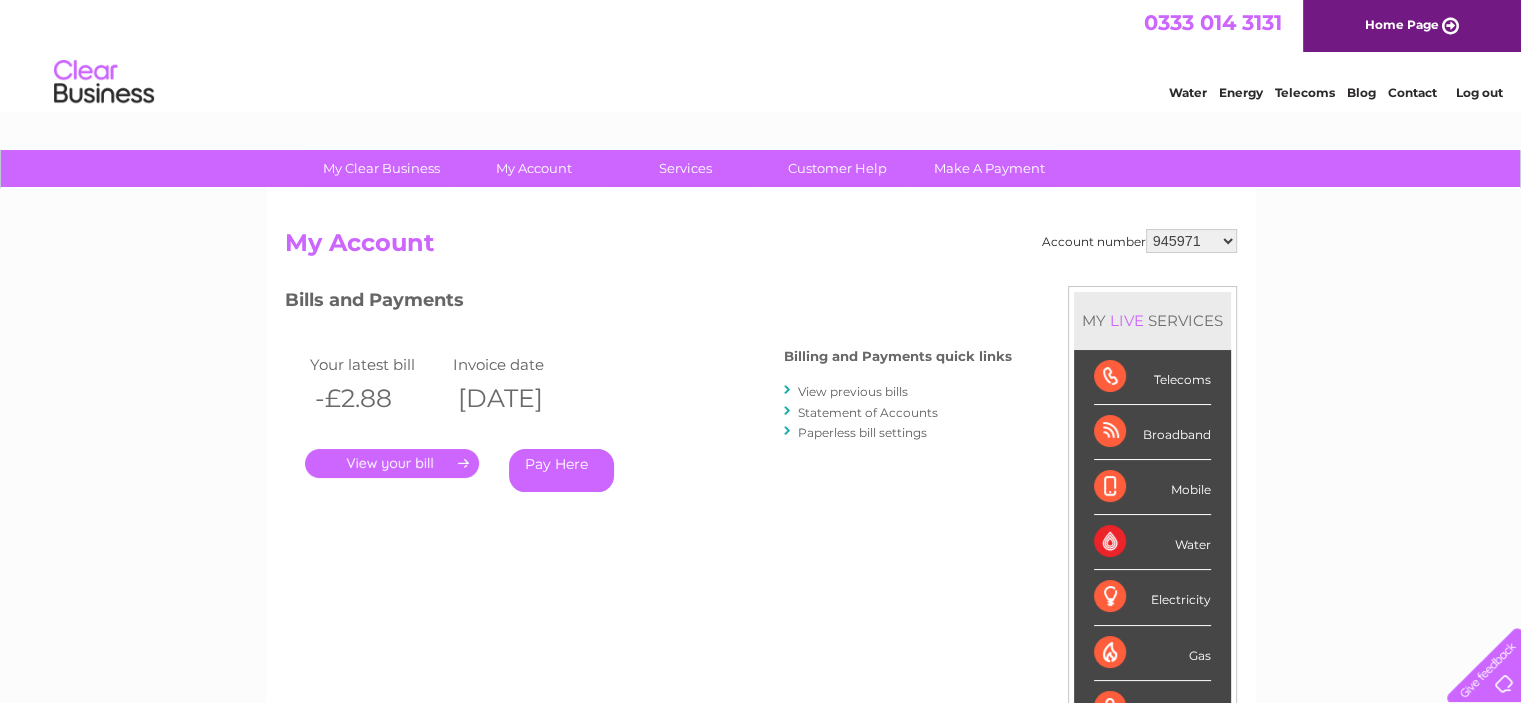 scroll, scrollTop: 0, scrollLeft: 0, axis: both 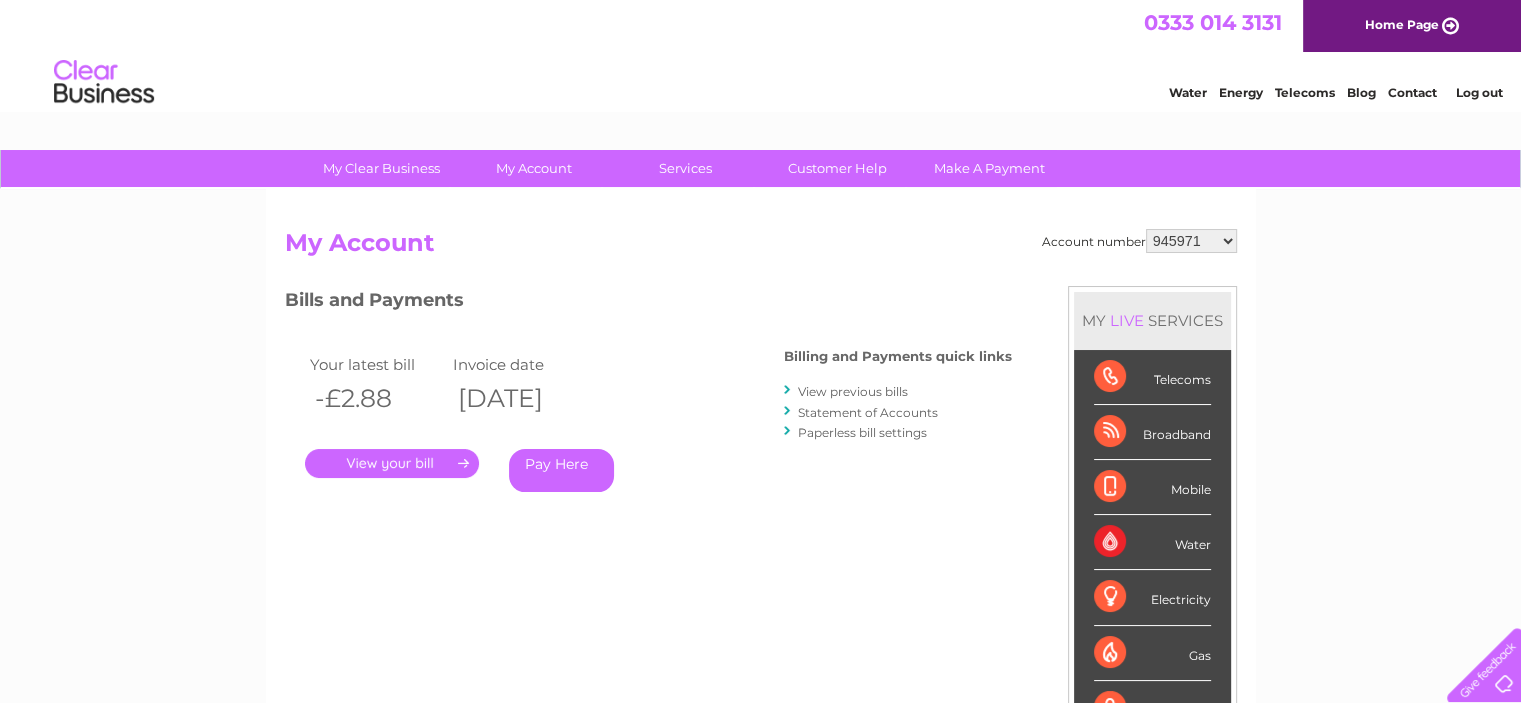 click on "View previous bills" at bounding box center [853, 391] 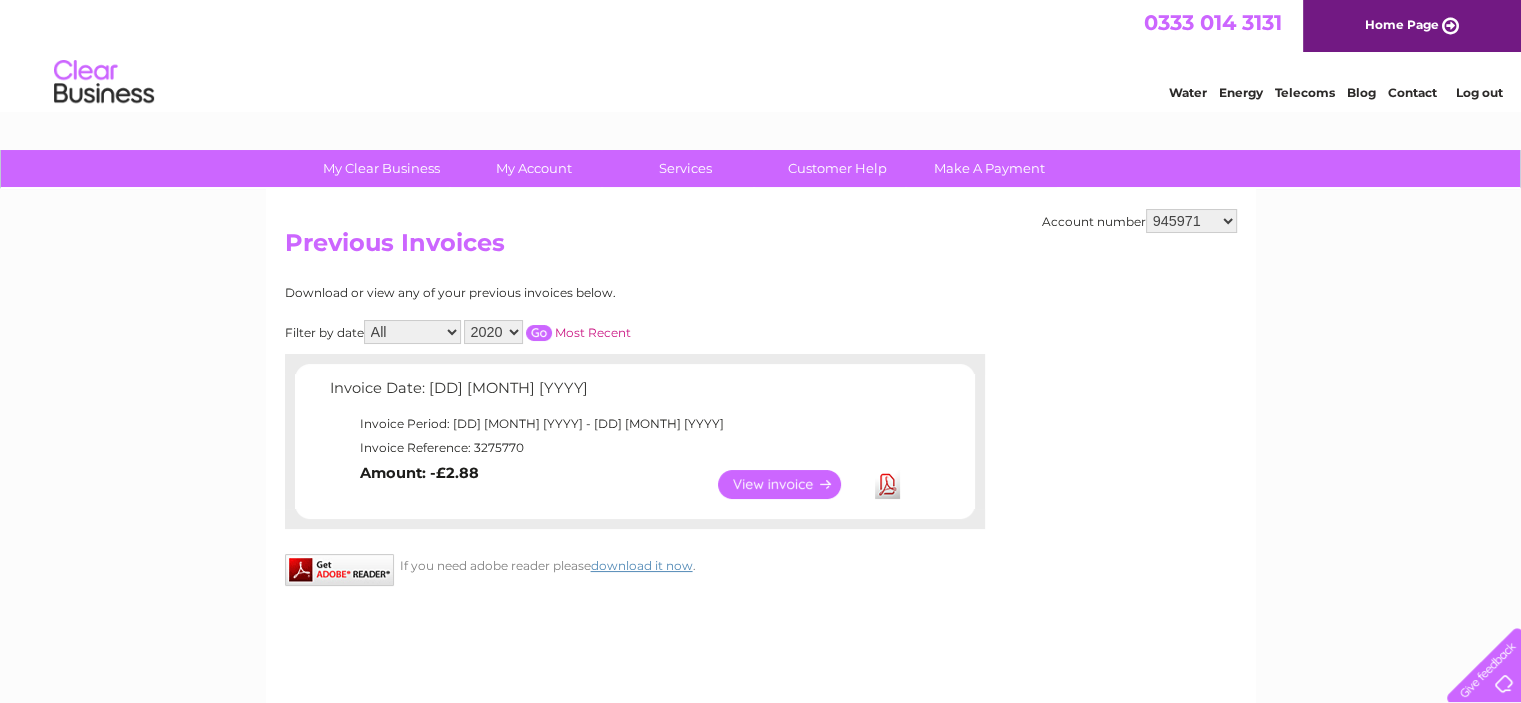 scroll, scrollTop: 0, scrollLeft: 0, axis: both 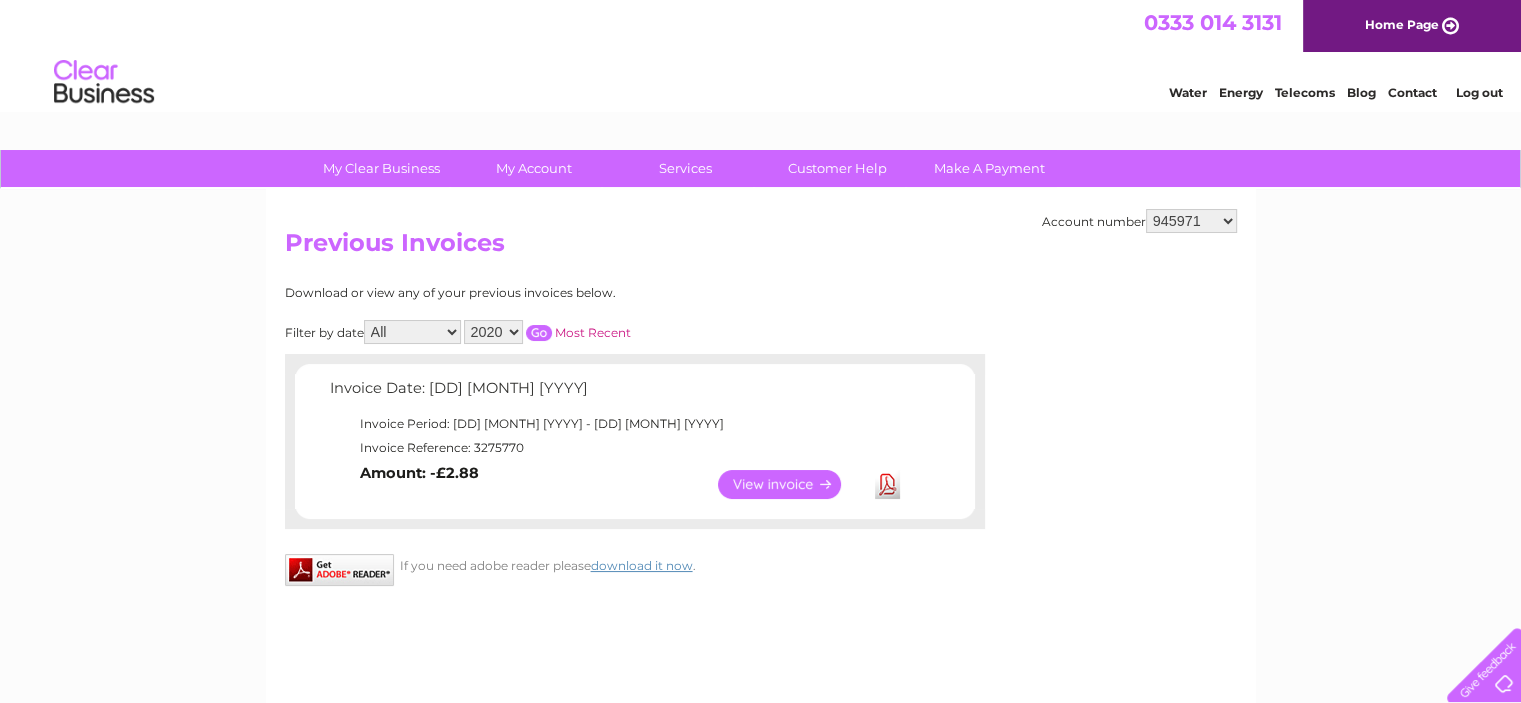 click on "Most Recent" at bounding box center (593, 332) 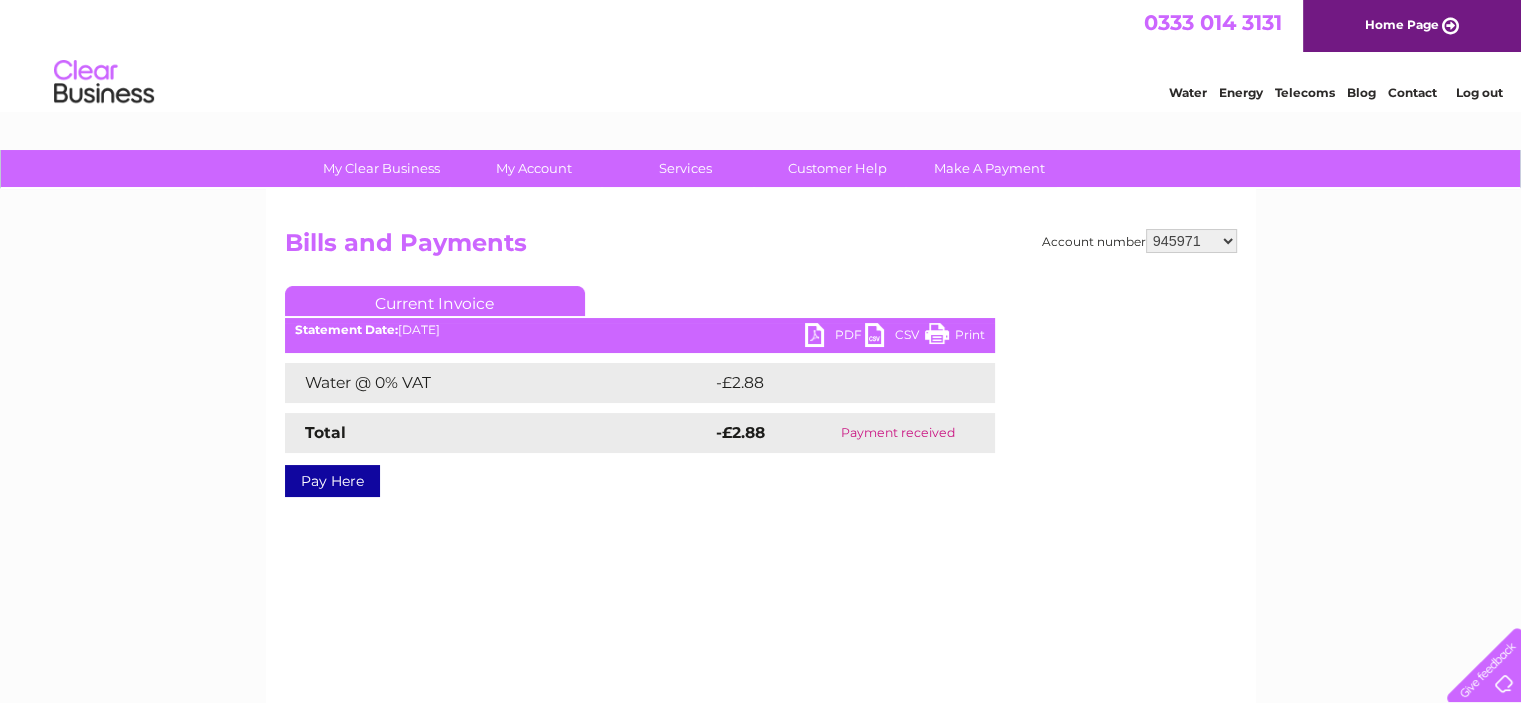 scroll, scrollTop: 0, scrollLeft: 0, axis: both 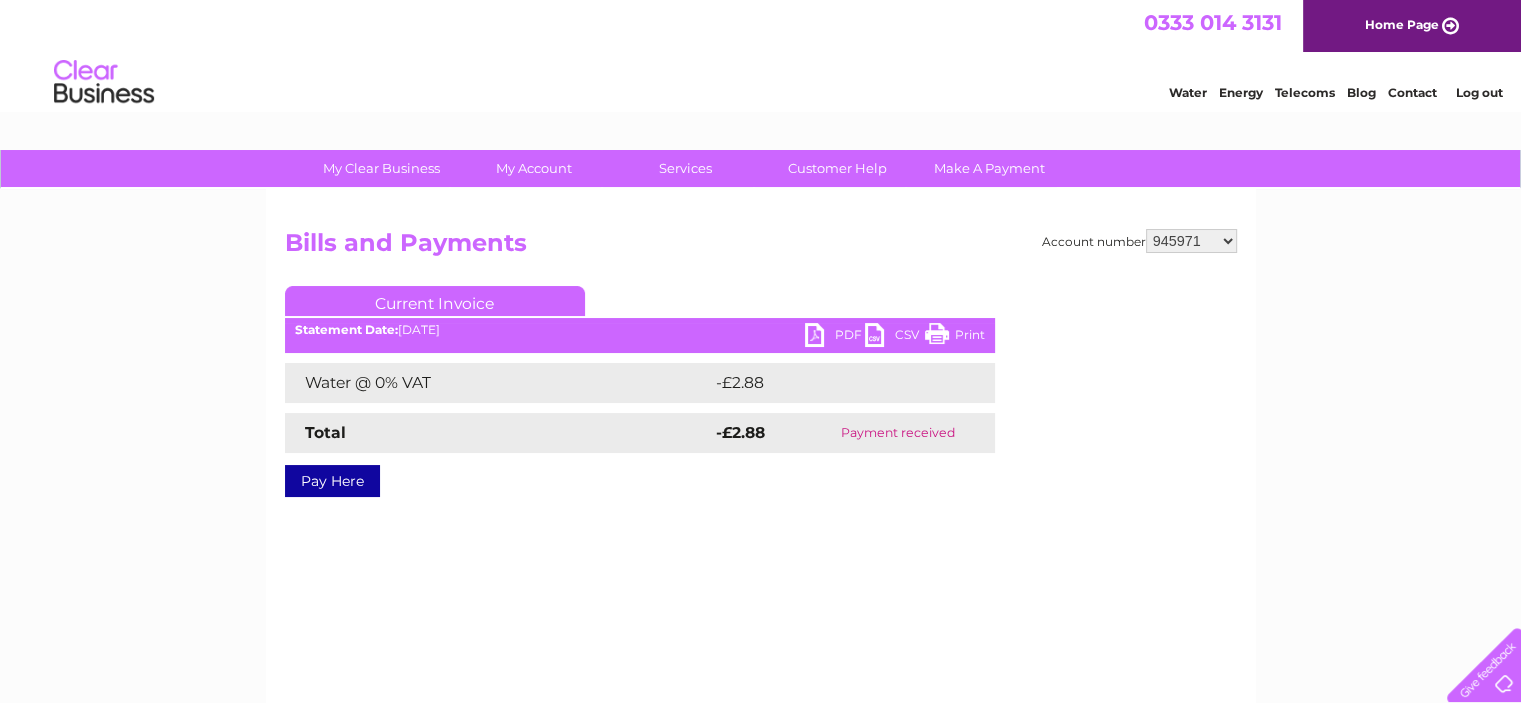 click on "[NUMBER]
[NUMBER]
[NUMBER]
[NUMBER]
[NUMBER]
[NUMBER]
[NUMBER]
[NUMBER]" at bounding box center (1191, 241) 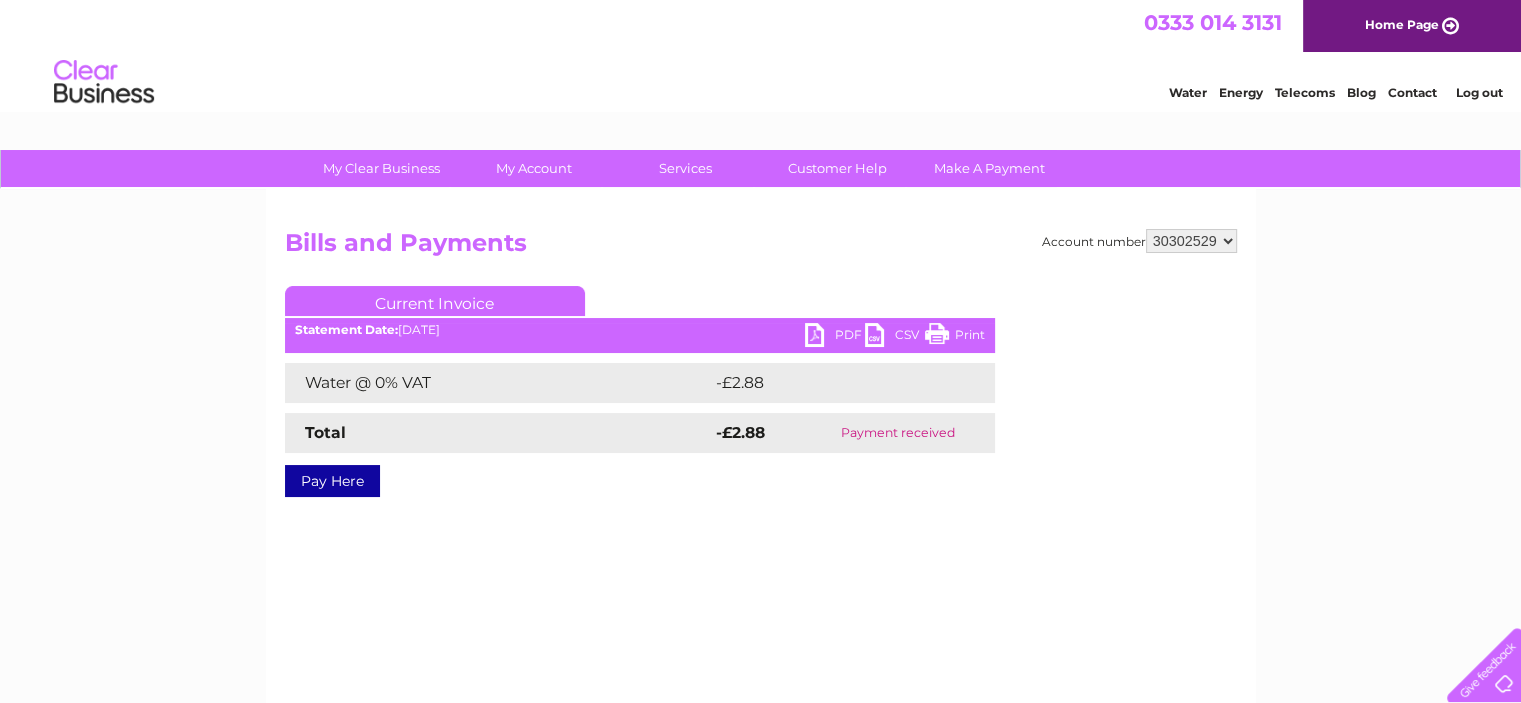 click on "[NUMBER]
[NUMBER]
[NUMBER]
[NUMBER]
[NUMBER]
[NUMBER]
[NUMBER]
[NUMBER]" at bounding box center (1191, 241) 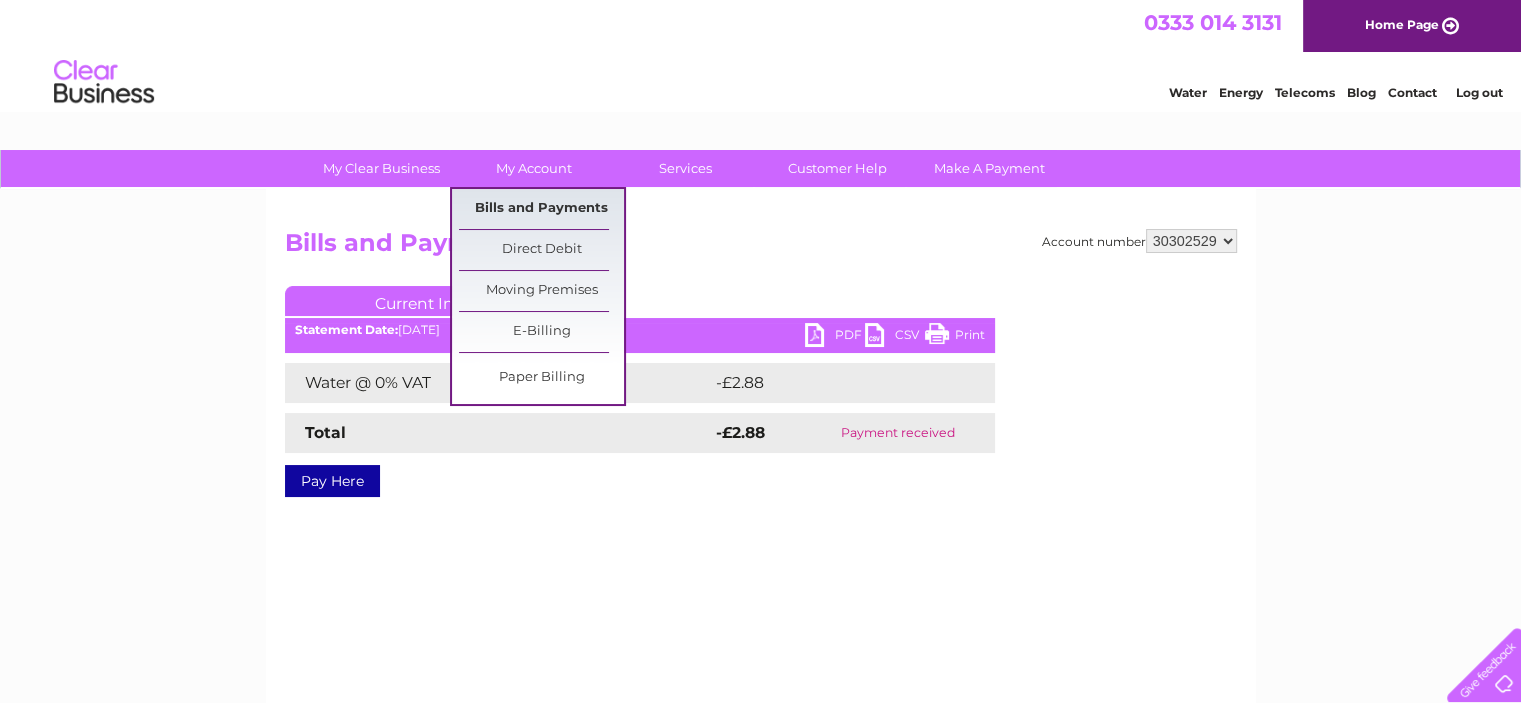 click on "Bills and Payments" at bounding box center [541, 209] 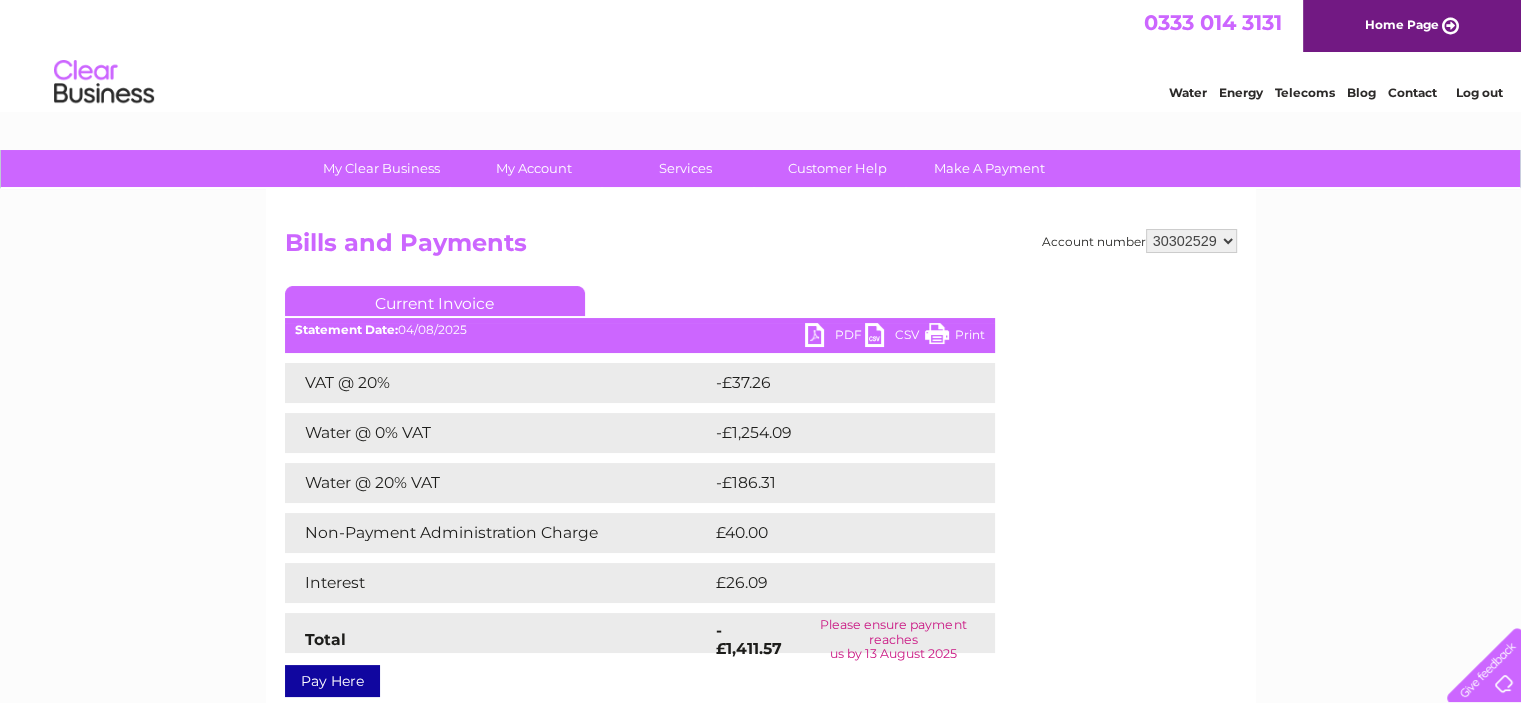 scroll, scrollTop: 0, scrollLeft: 0, axis: both 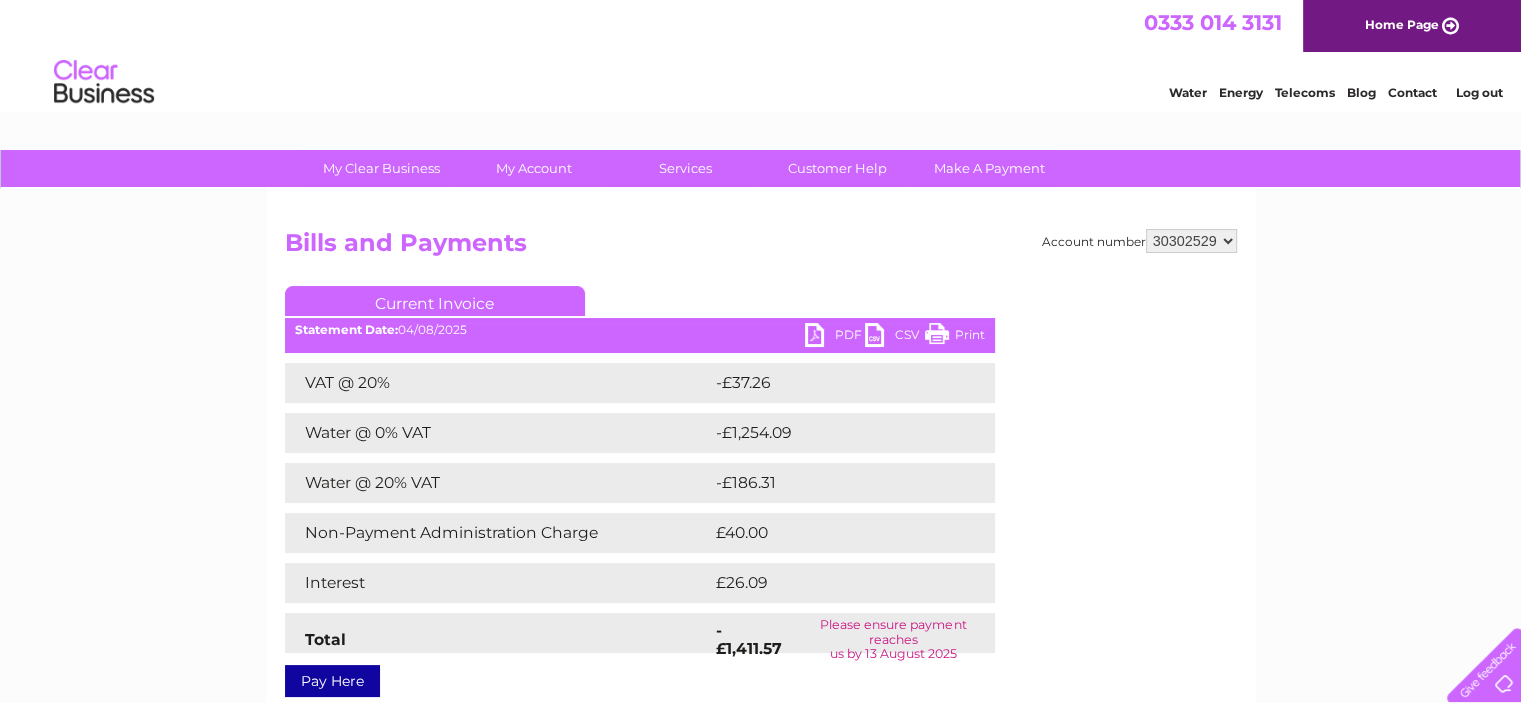click on "Current Invoice" at bounding box center (640, 304) 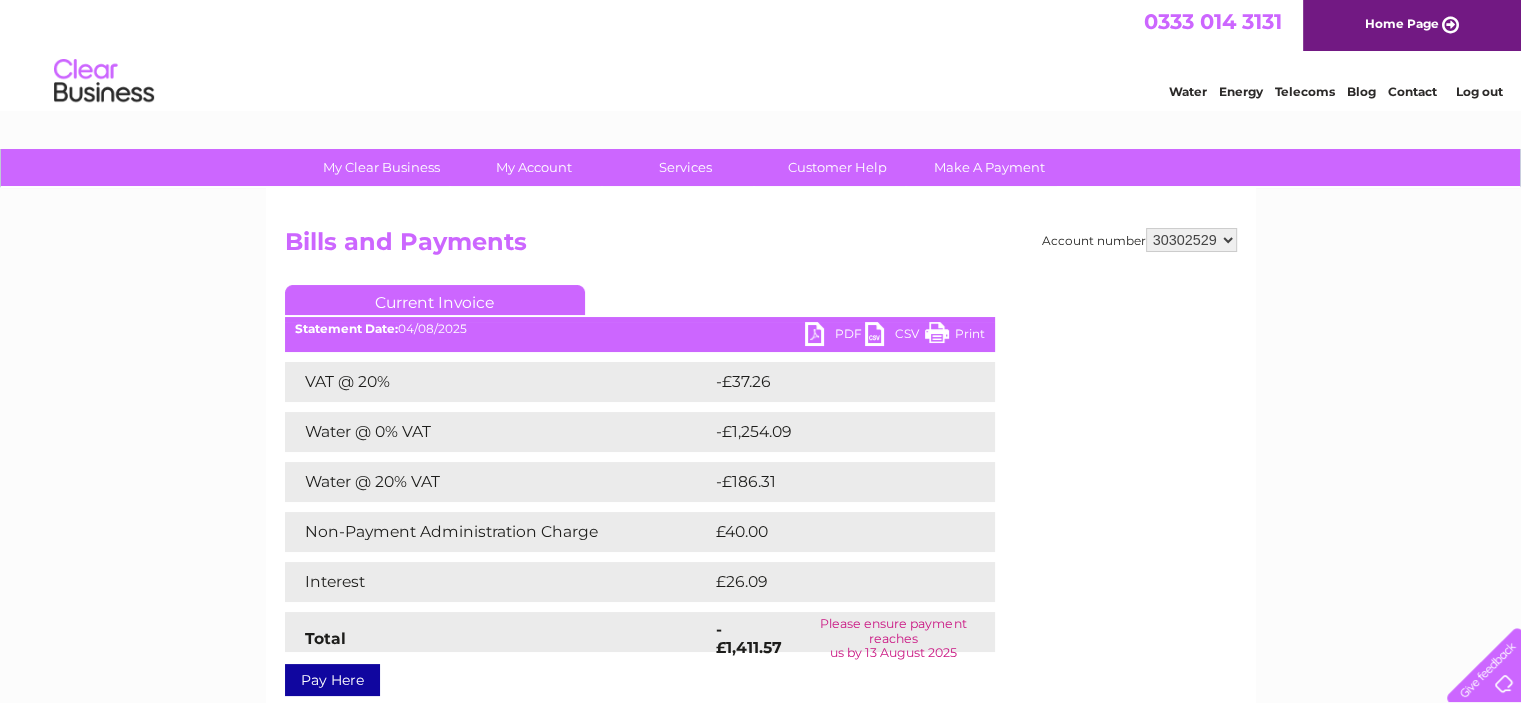 scroll, scrollTop: 0, scrollLeft: 0, axis: both 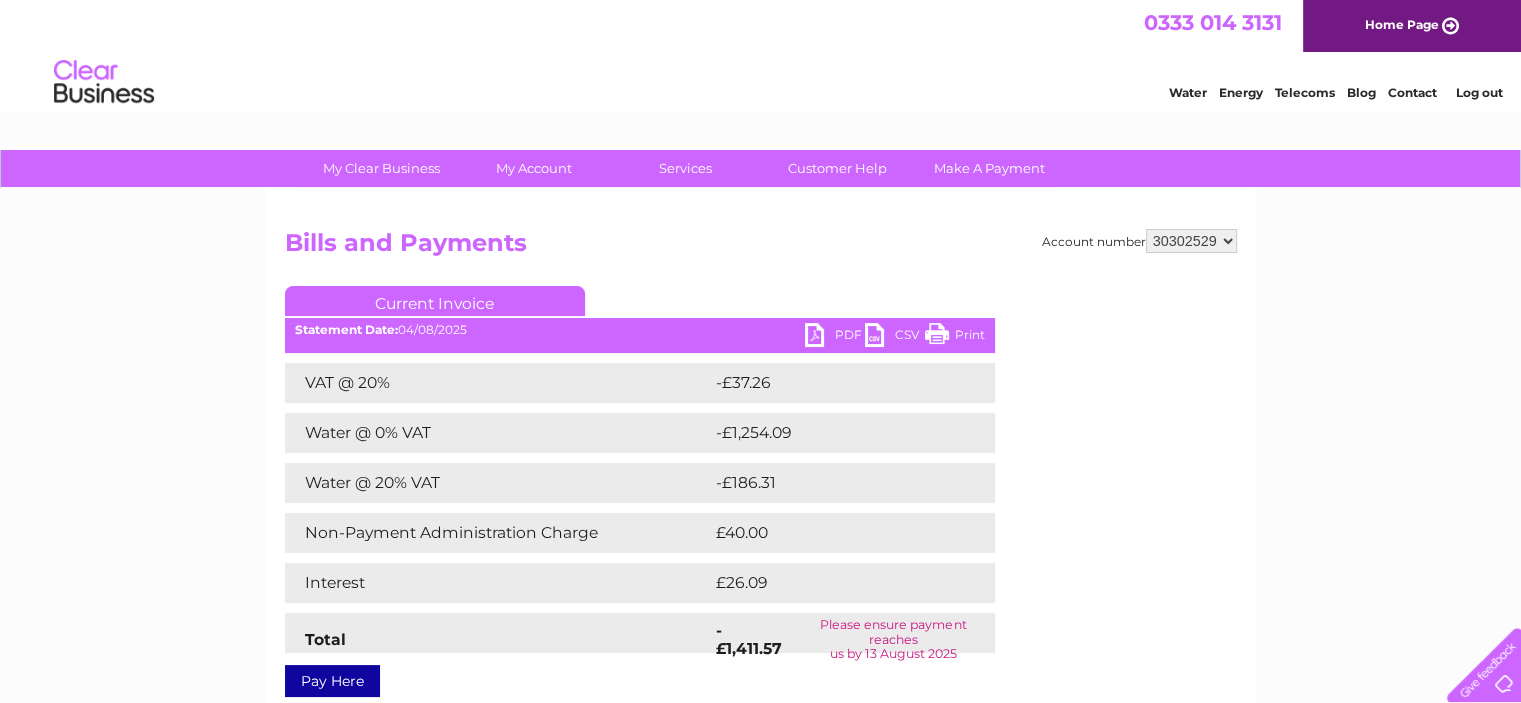 click on "PDF" at bounding box center [835, 337] 